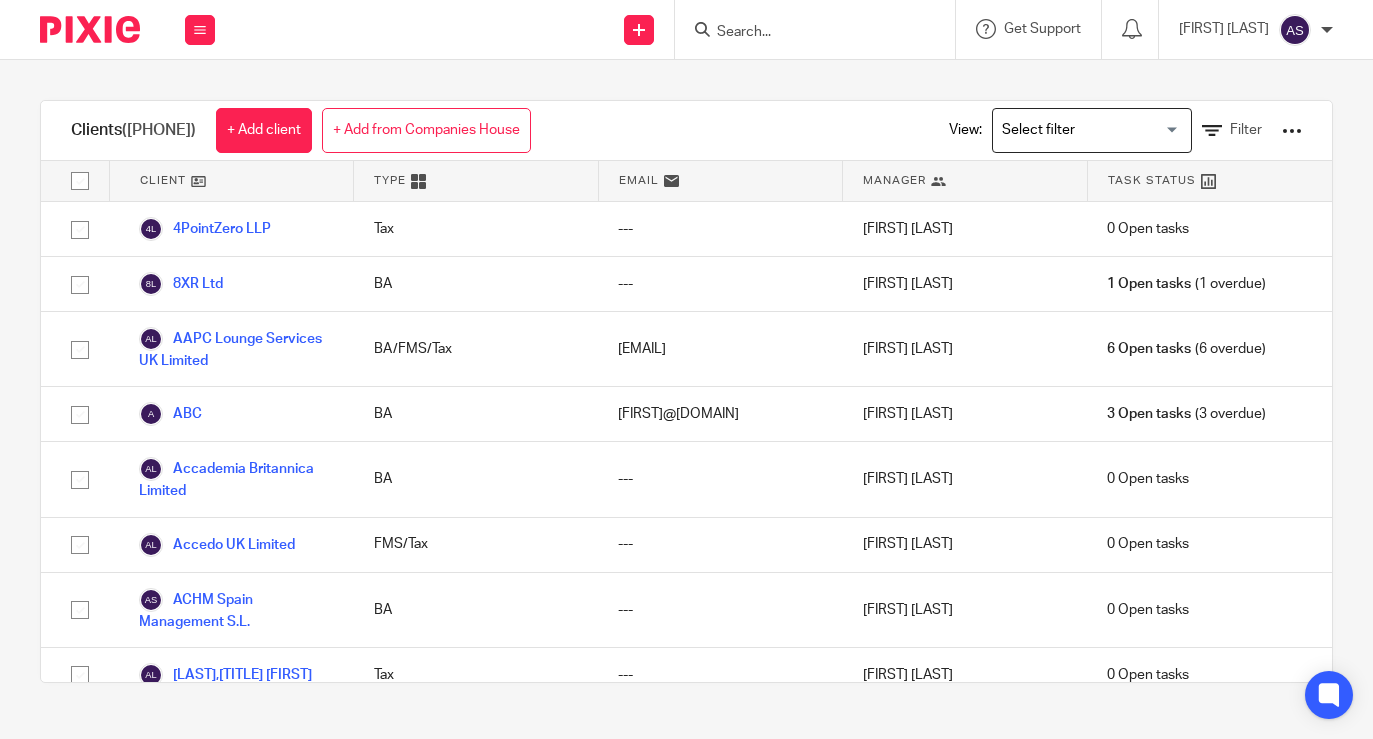 scroll, scrollTop: 0, scrollLeft: 0, axis: both 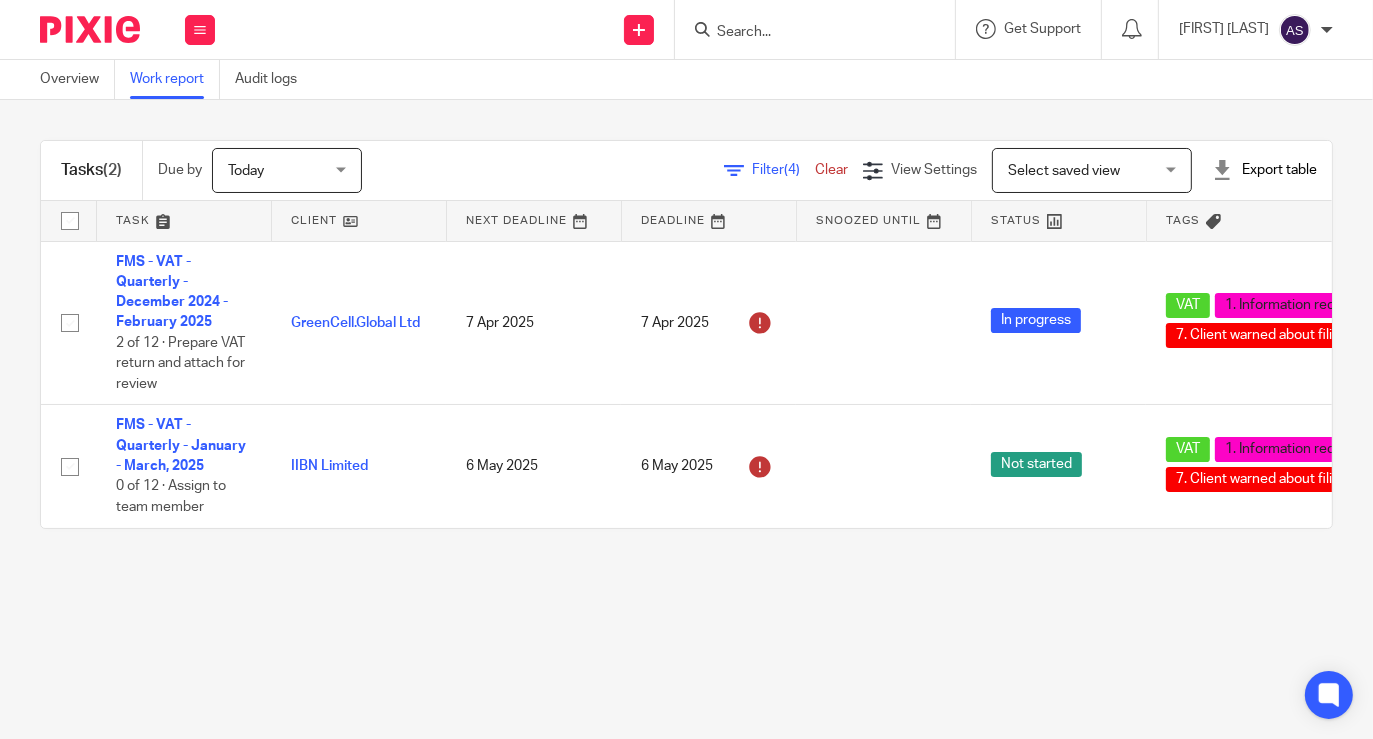 click at bounding box center (734, 171) 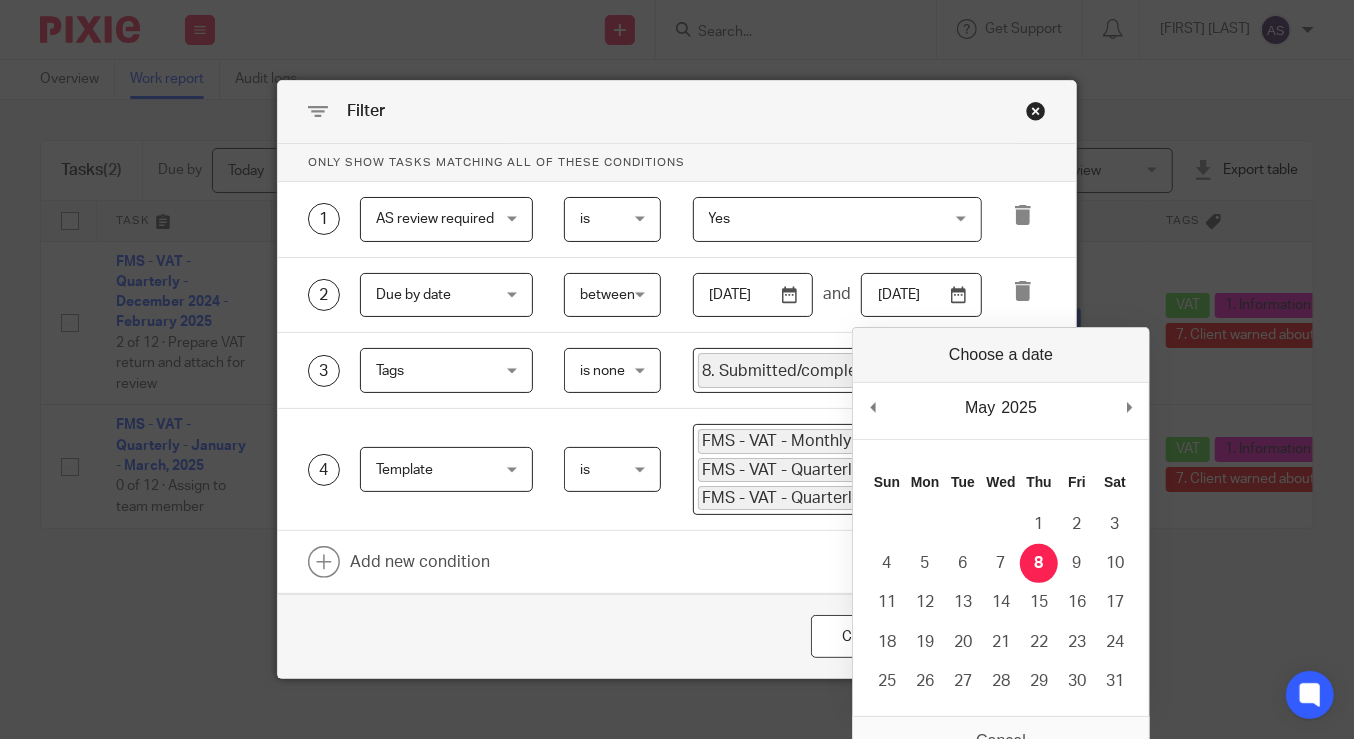 click on "2025-05-08" at bounding box center (921, 295) 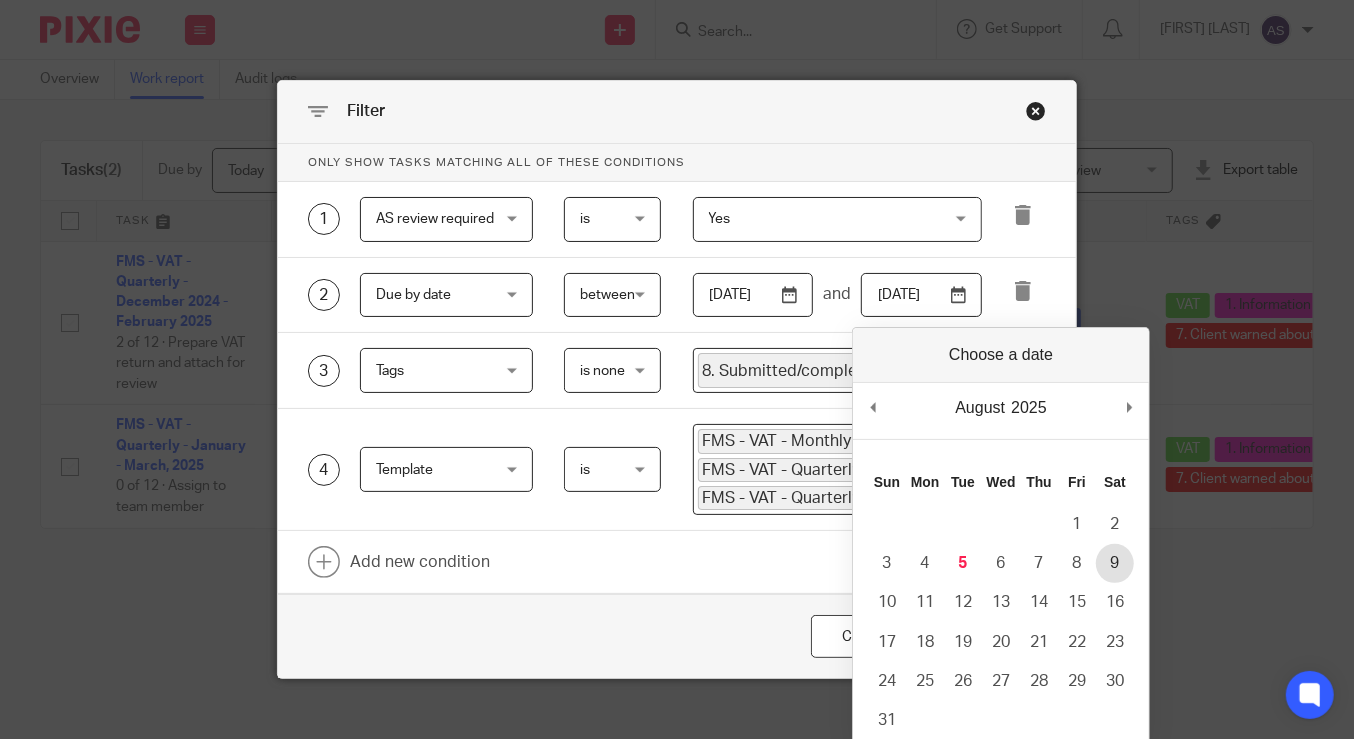 type on "2025-08-09" 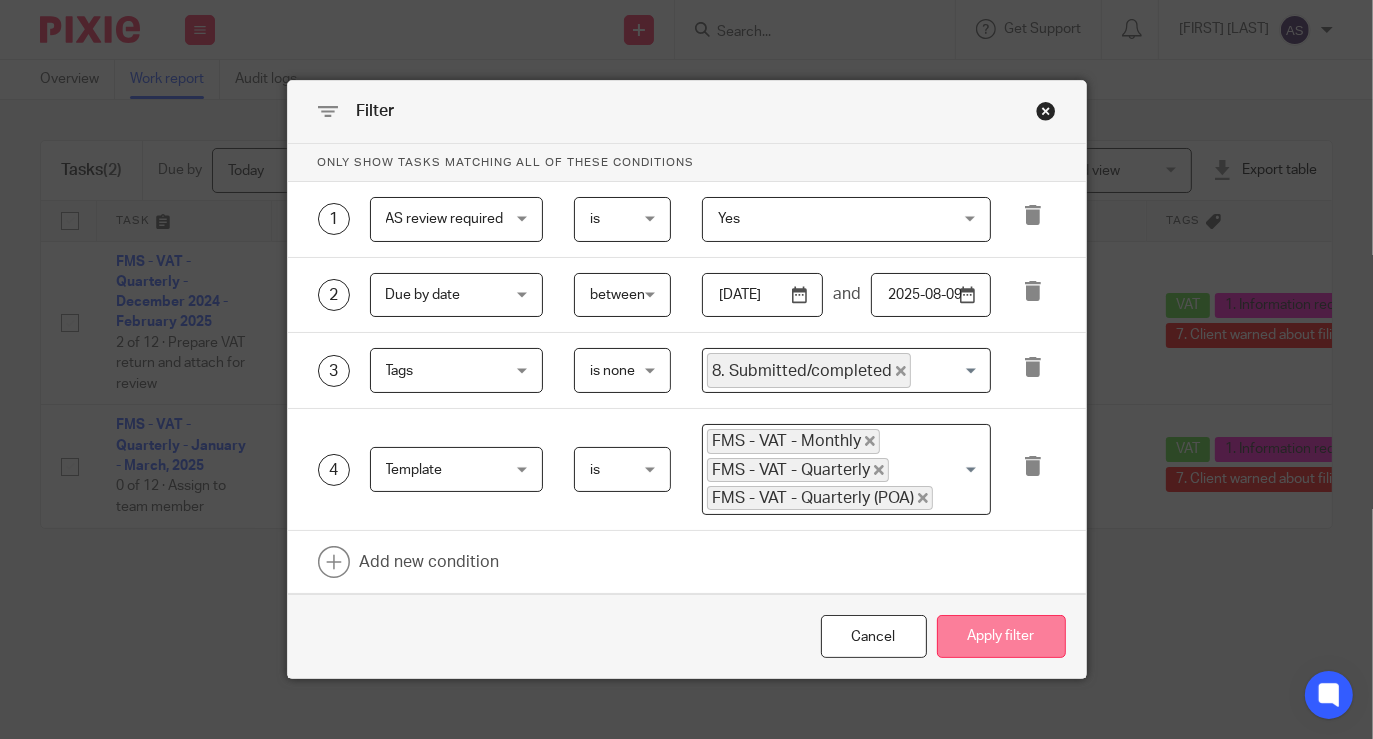 click on "Apply filter" at bounding box center [1001, 636] 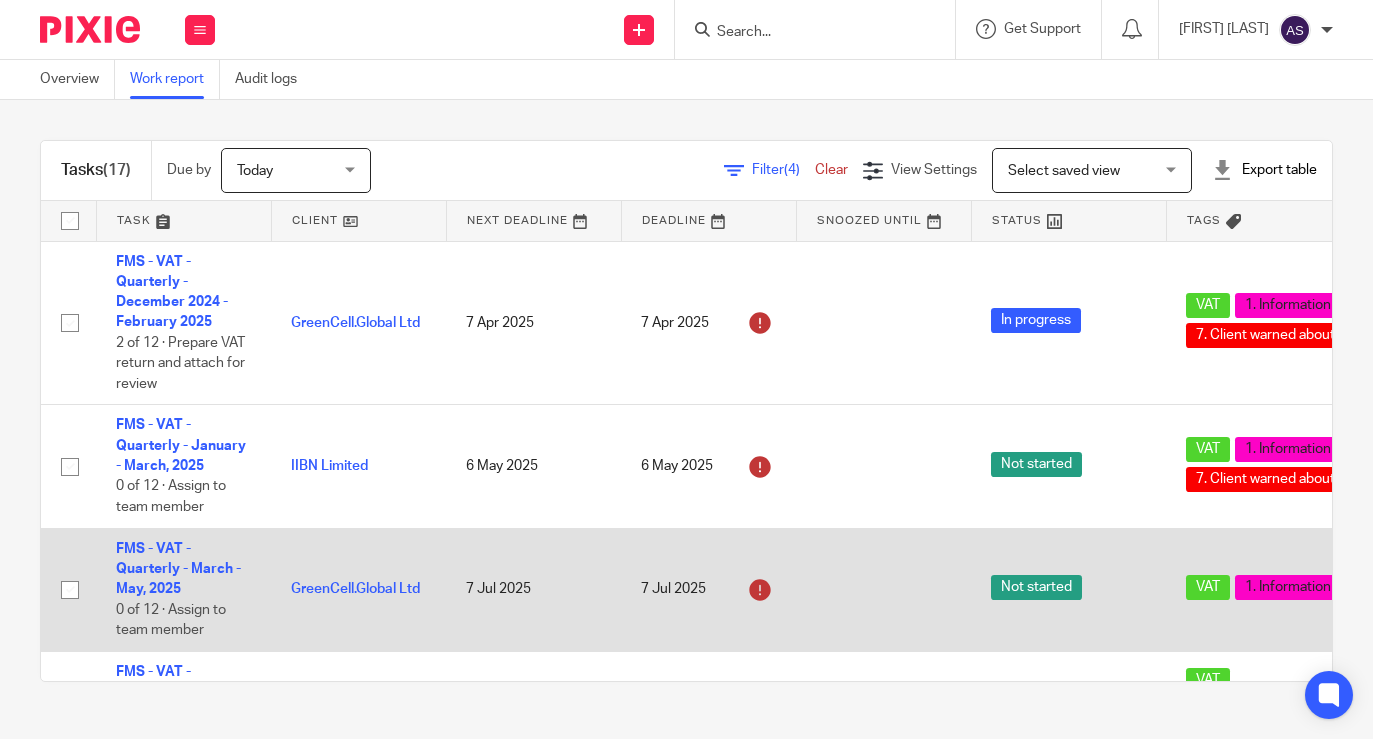 scroll, scrollTop: 0, scrollLeft: 0, axis: both 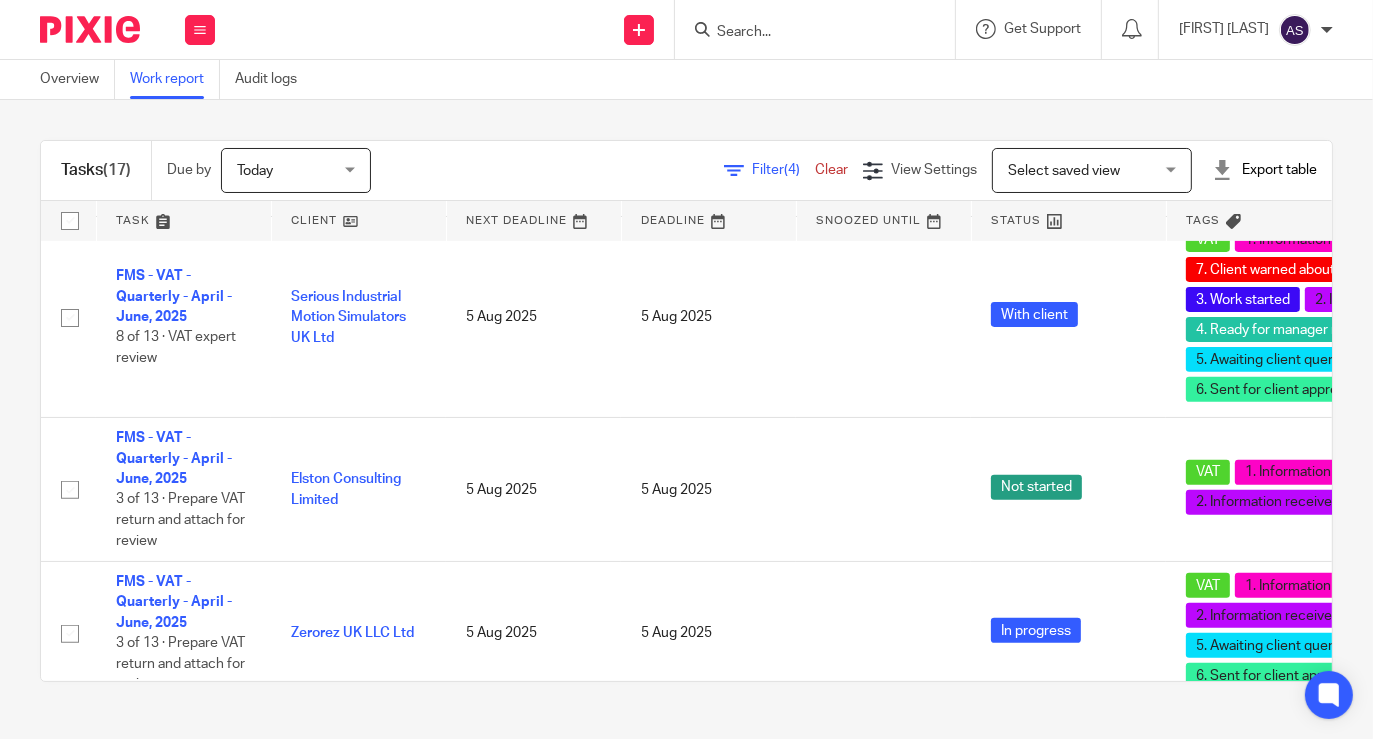 click at bounding box center [821, 29] 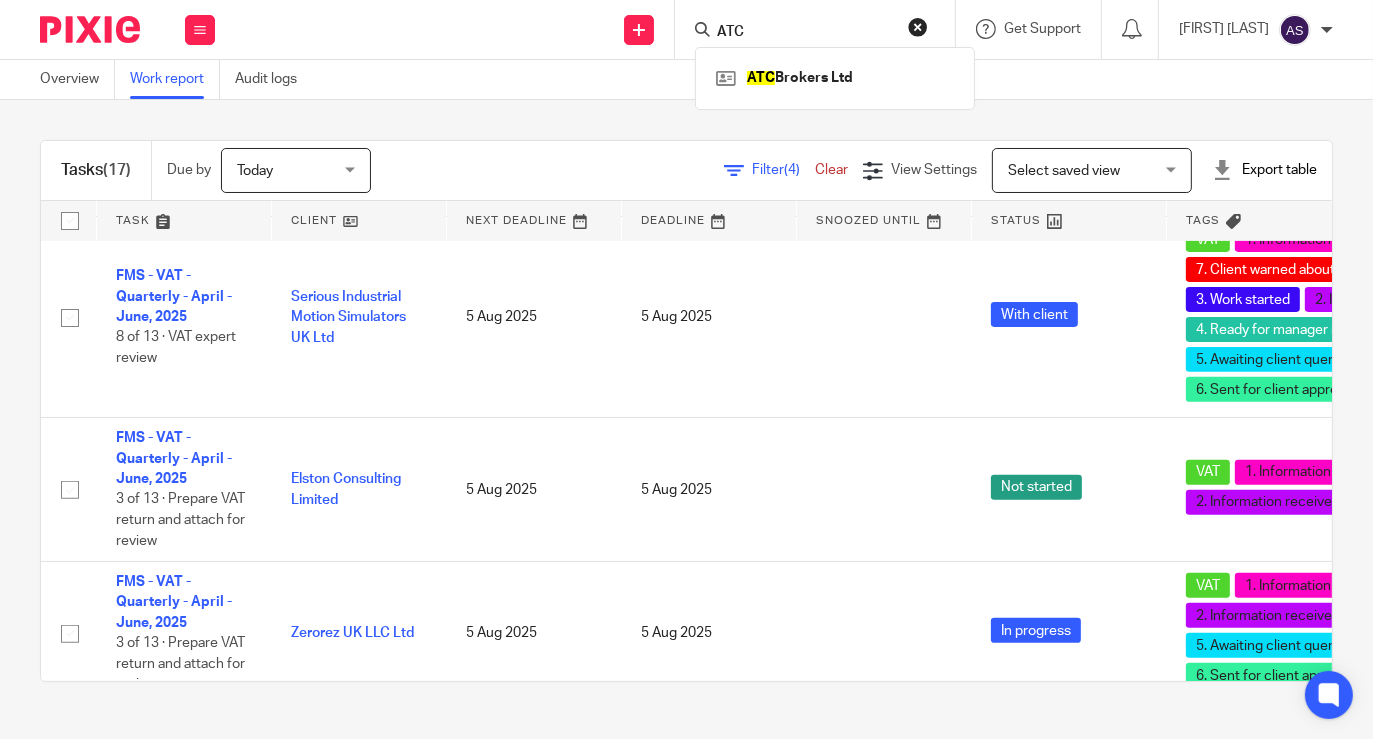 type on "ATC" 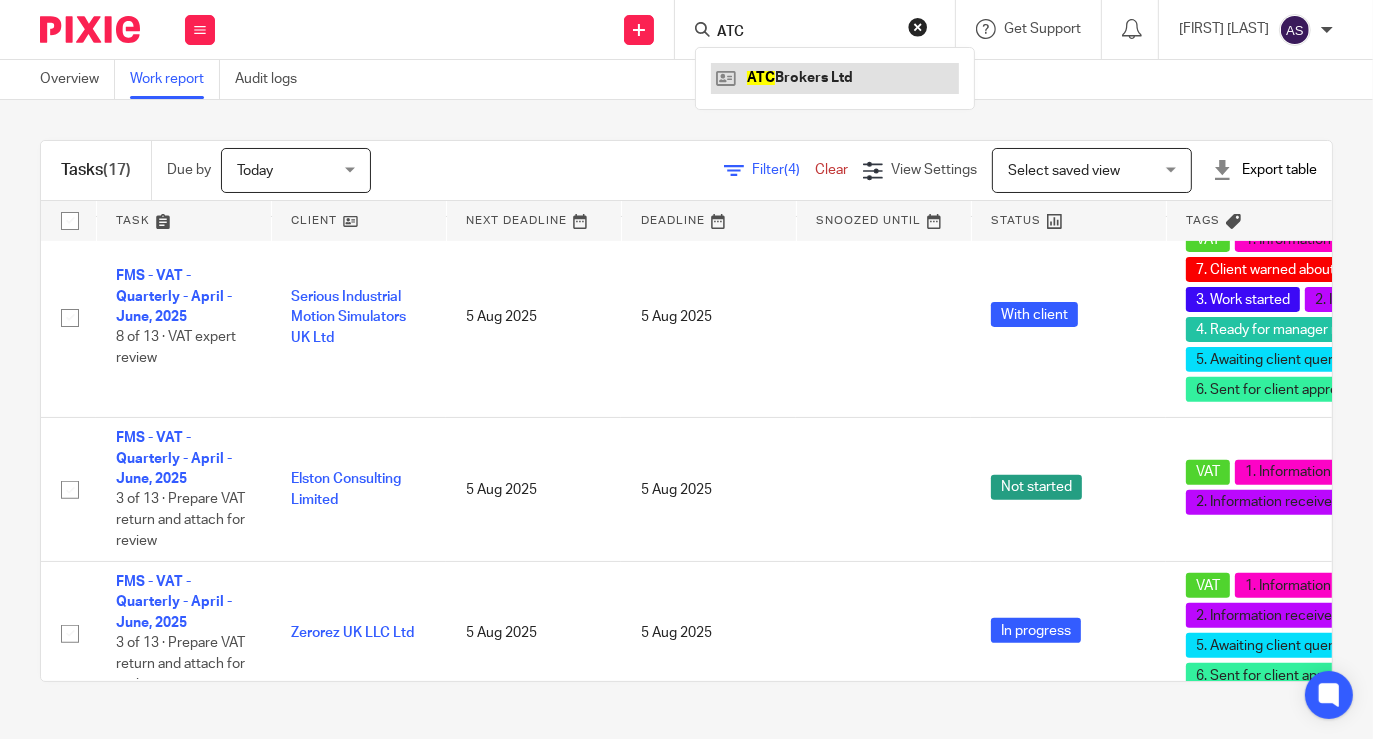 click at bounding box center [835, 78] 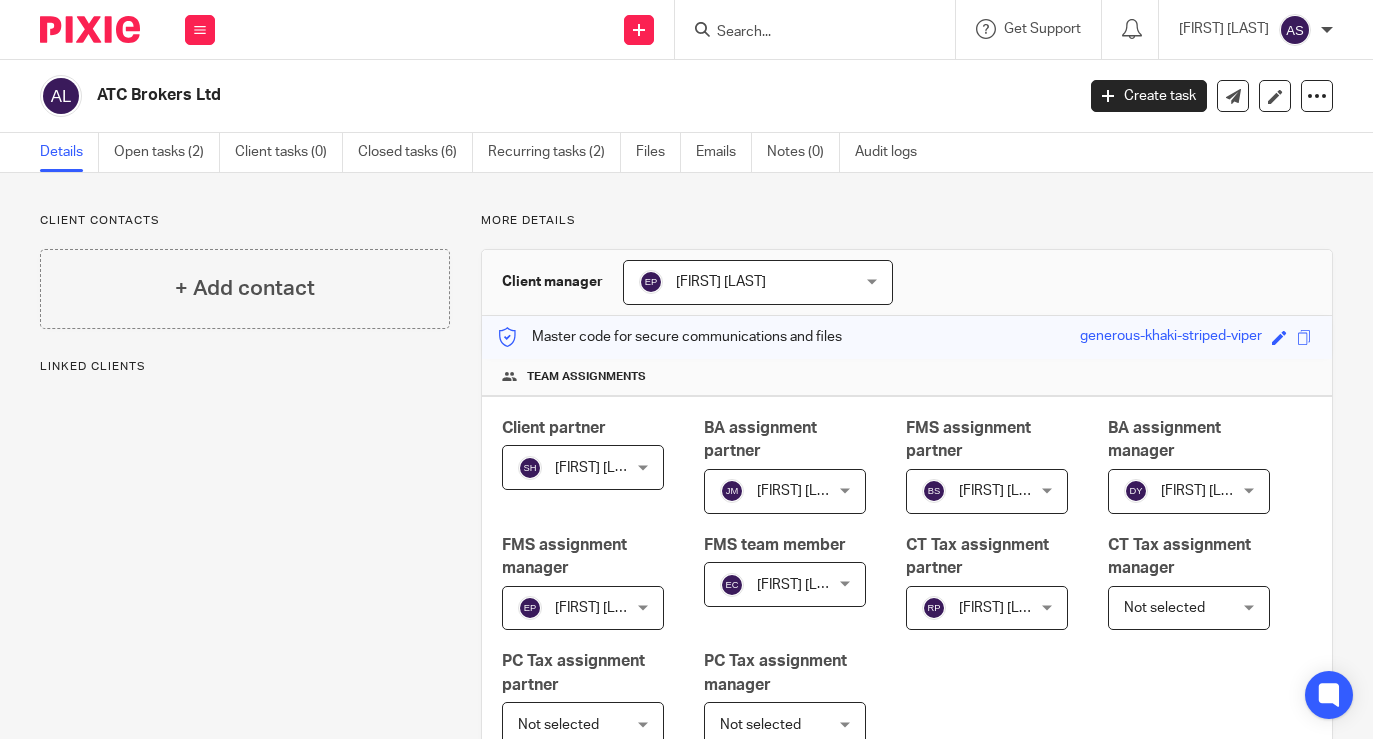 scroll, scrollTop: 0, scrollLeft: 0, axis: both 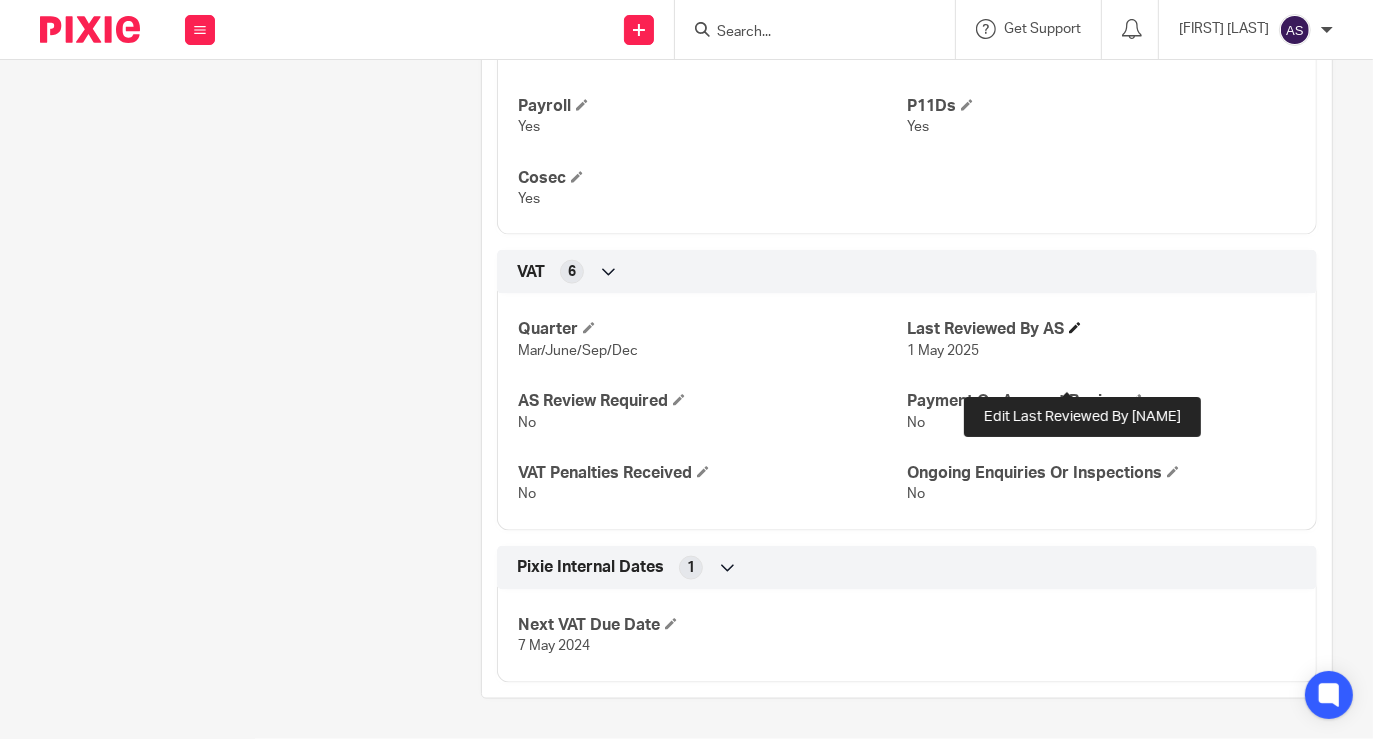 click at bounding box center (1075, 328) 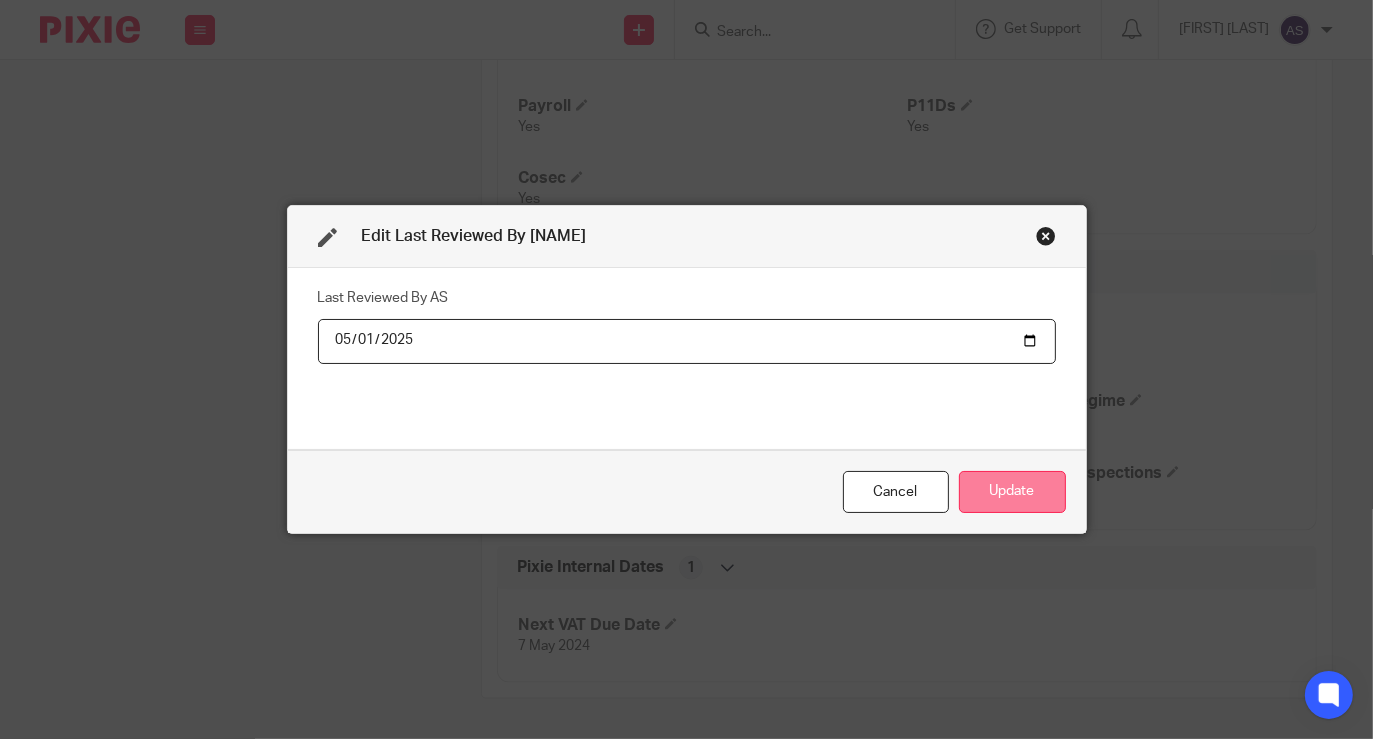 click on "Update" at bounding box center (1012, 492) 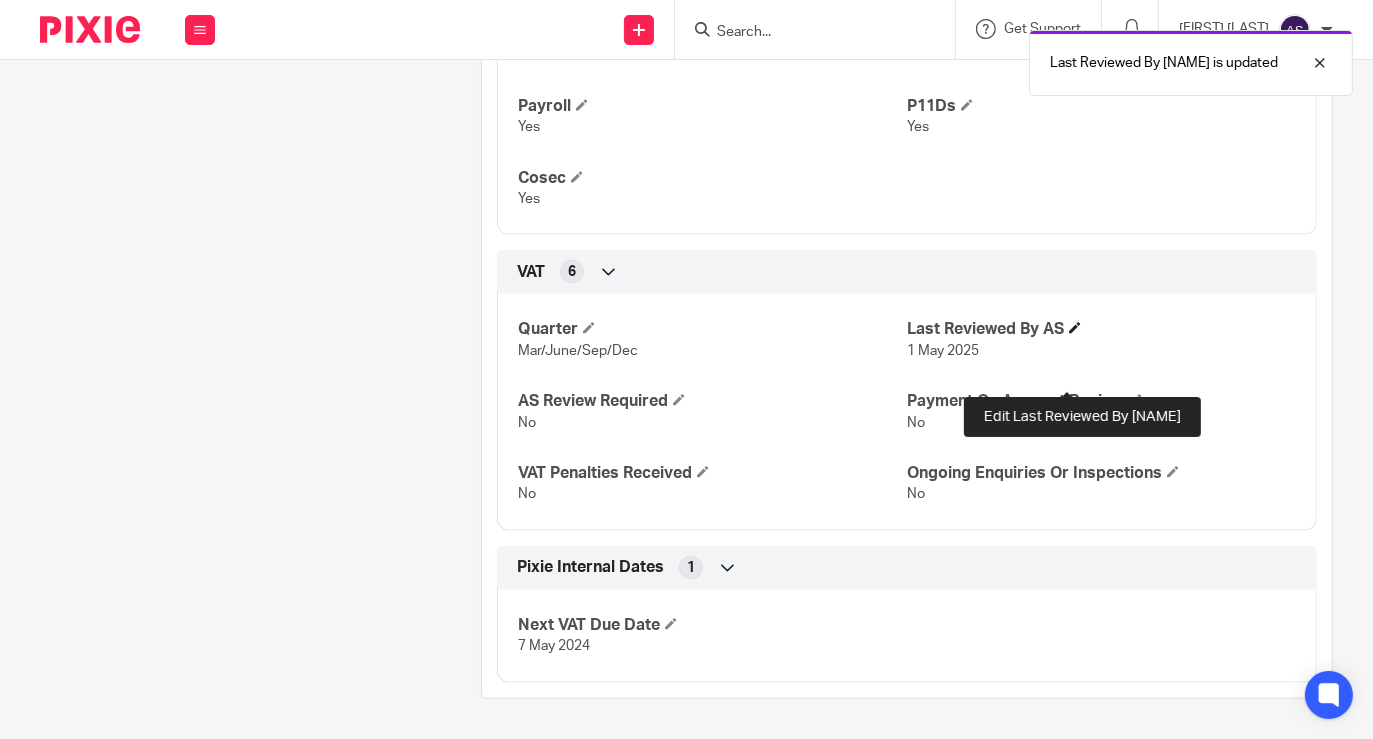 click at bounding box center [1075, 328] 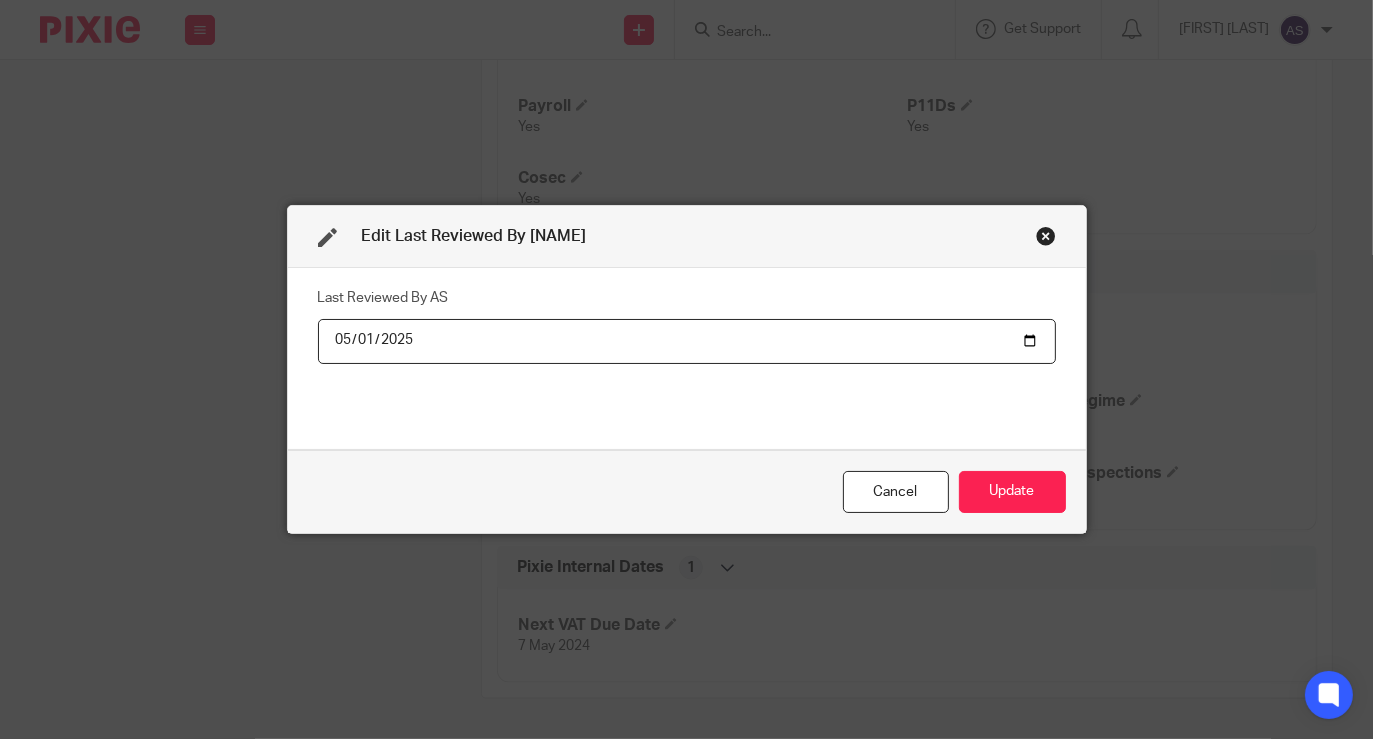 click on "2025-05-01" at bounding box center (687, 341) 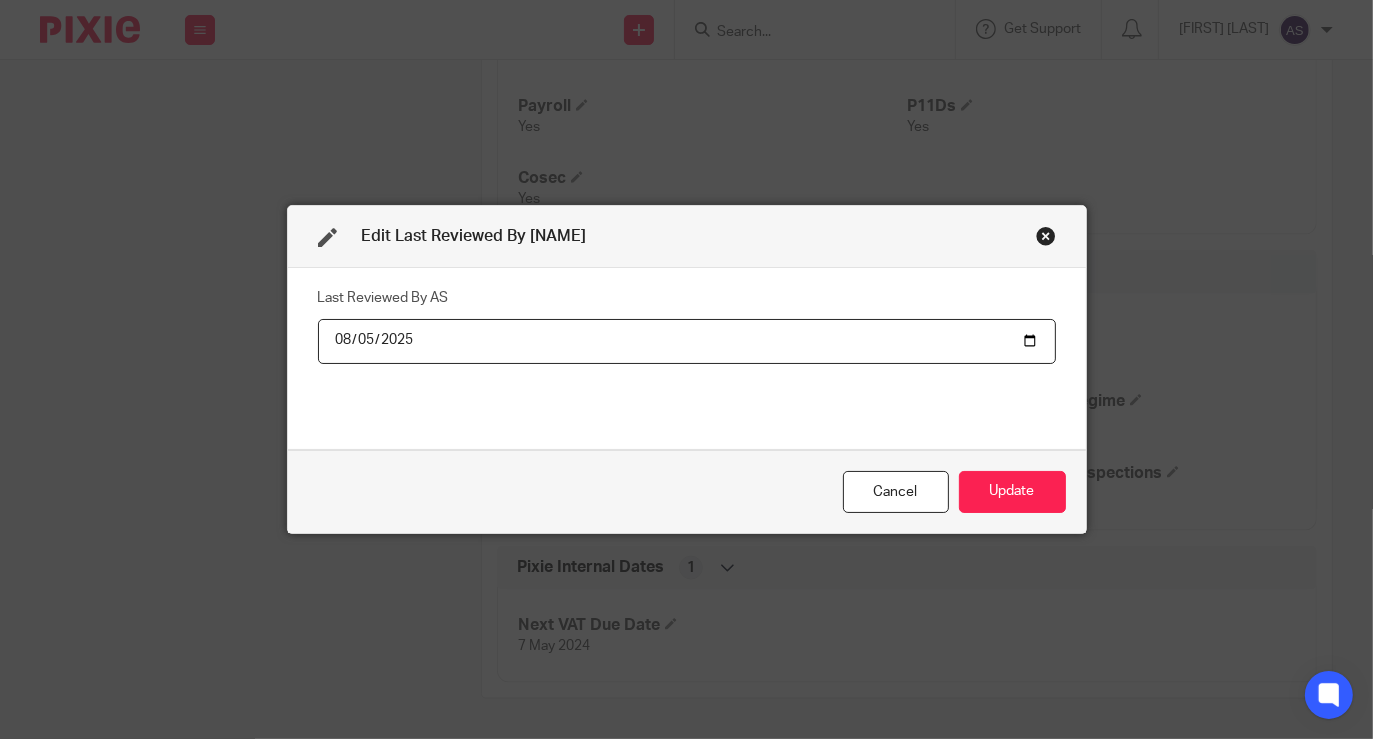 type on "2025-08-05" 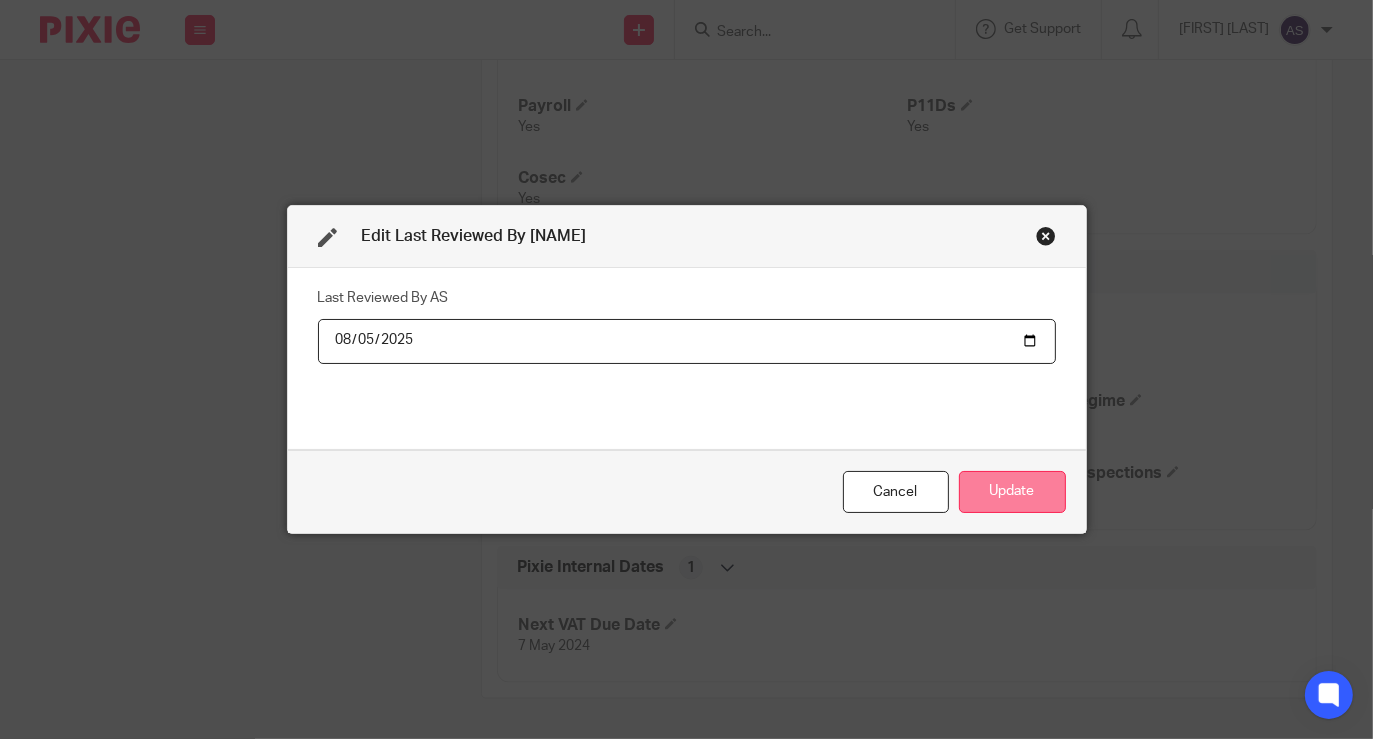 click on "Update" at bounding box center [1012, 492] 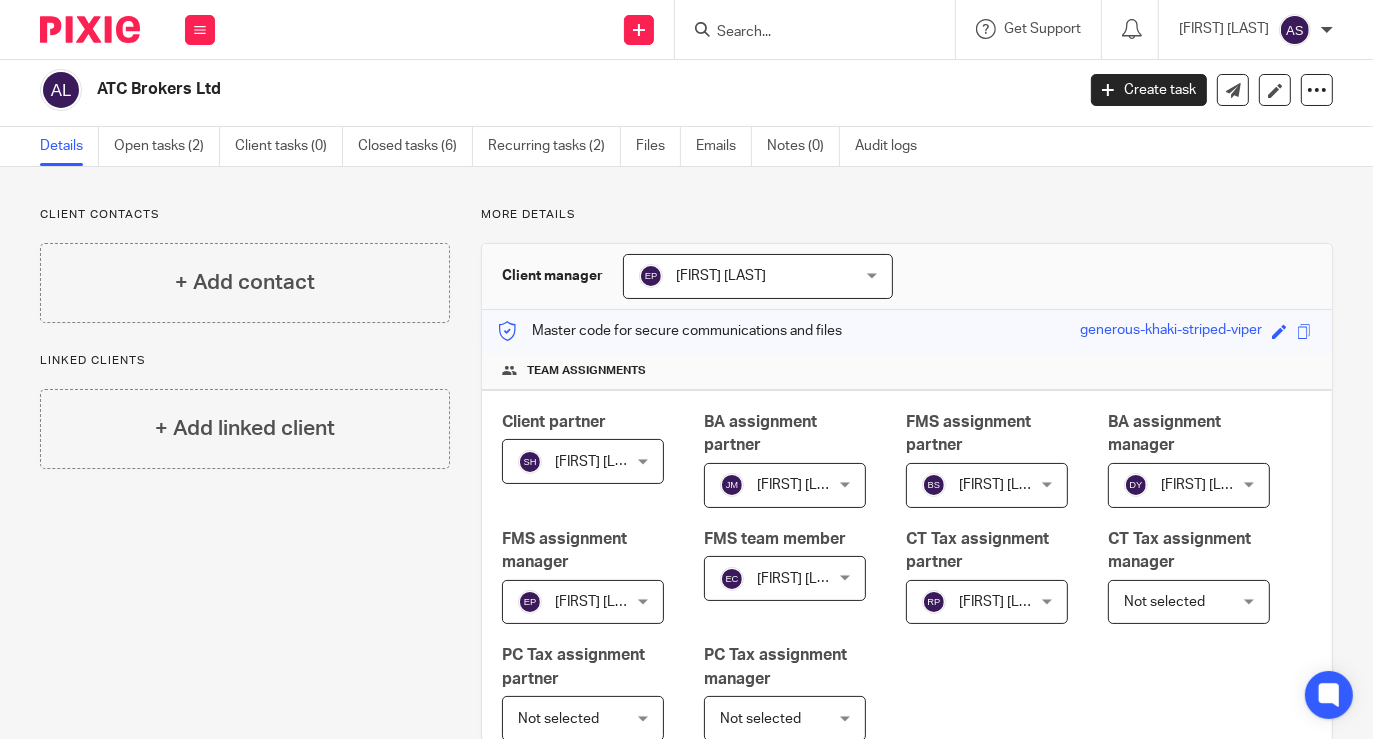 scroll, scrollTop: 0, scrollLeft: 0, axis: both 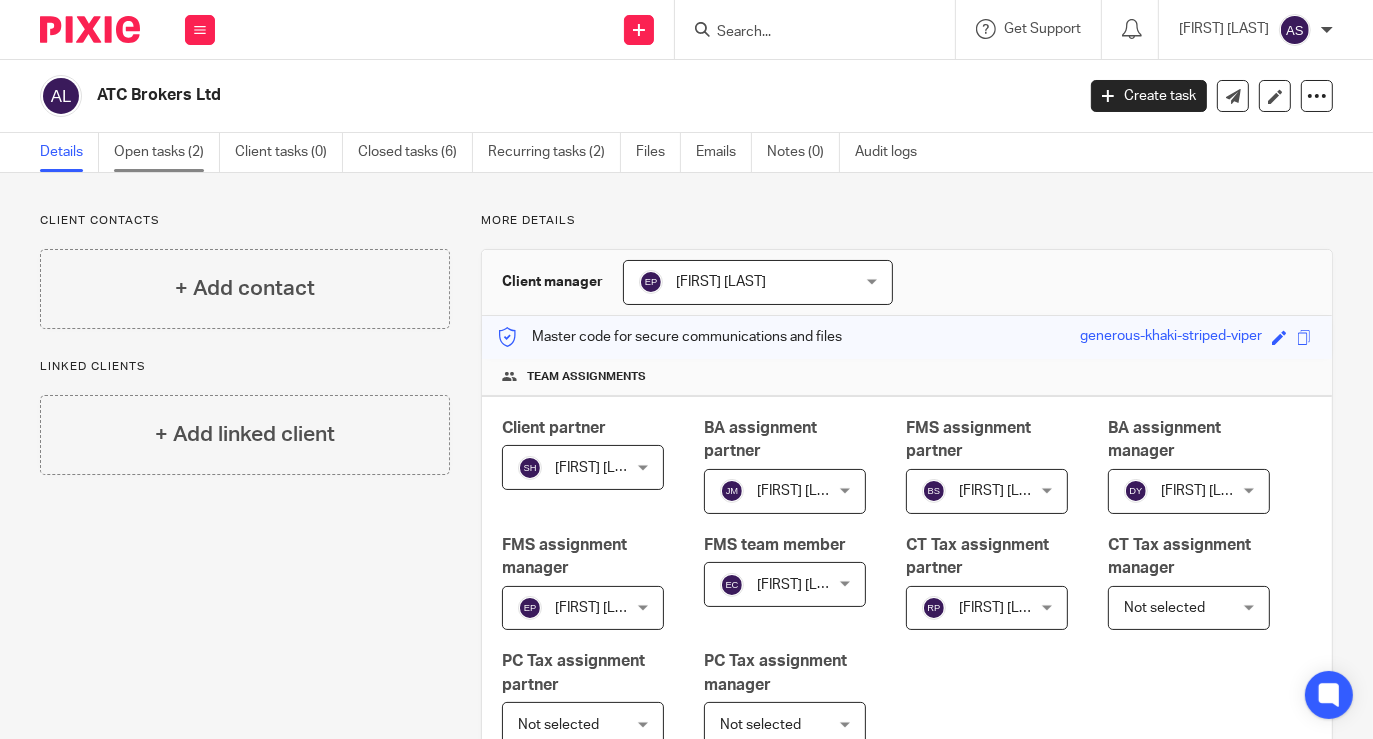 click on "Open tasks (2)" at bounding box center [167, 152] 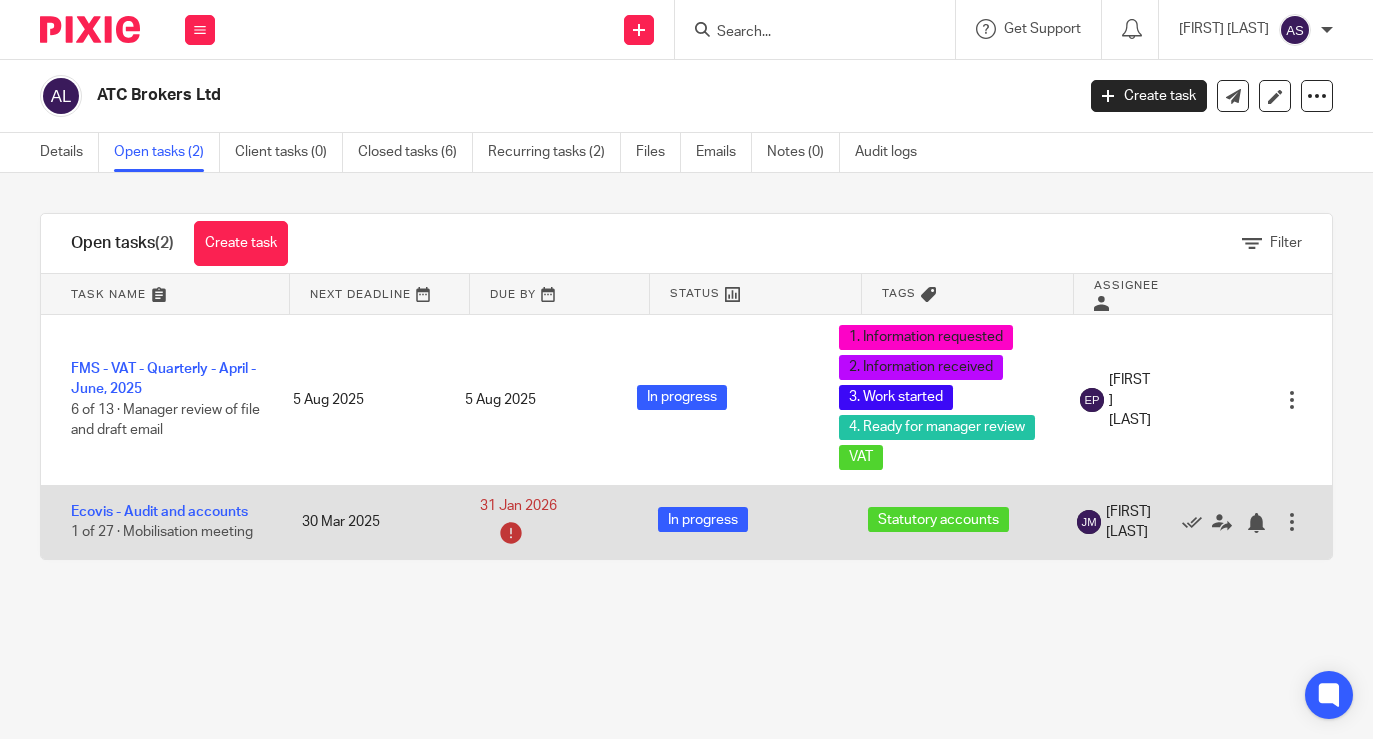 scroll, scrollTop: 0, scrollLeft: 0, axis: both 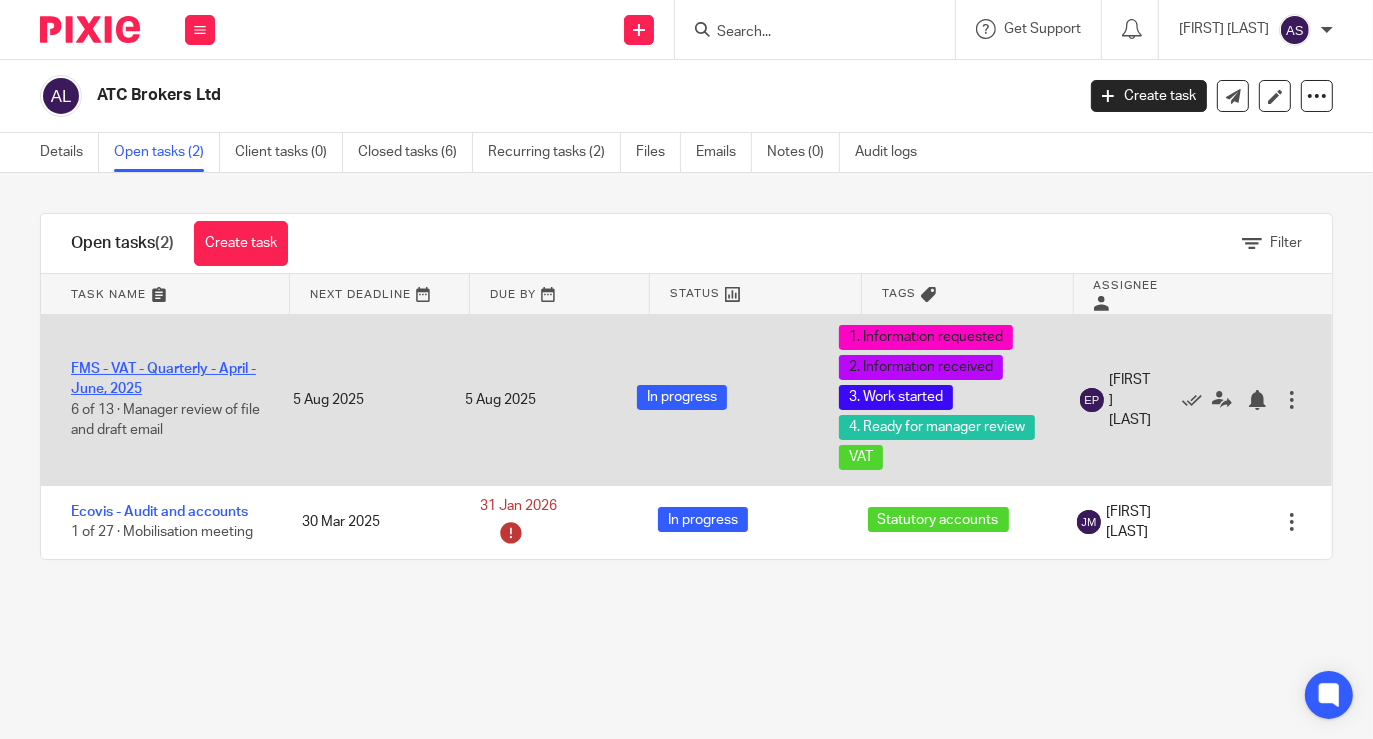 click on "FMS - VAT - Quarterly - April - June, 2025" at bounding box center (163, 379) 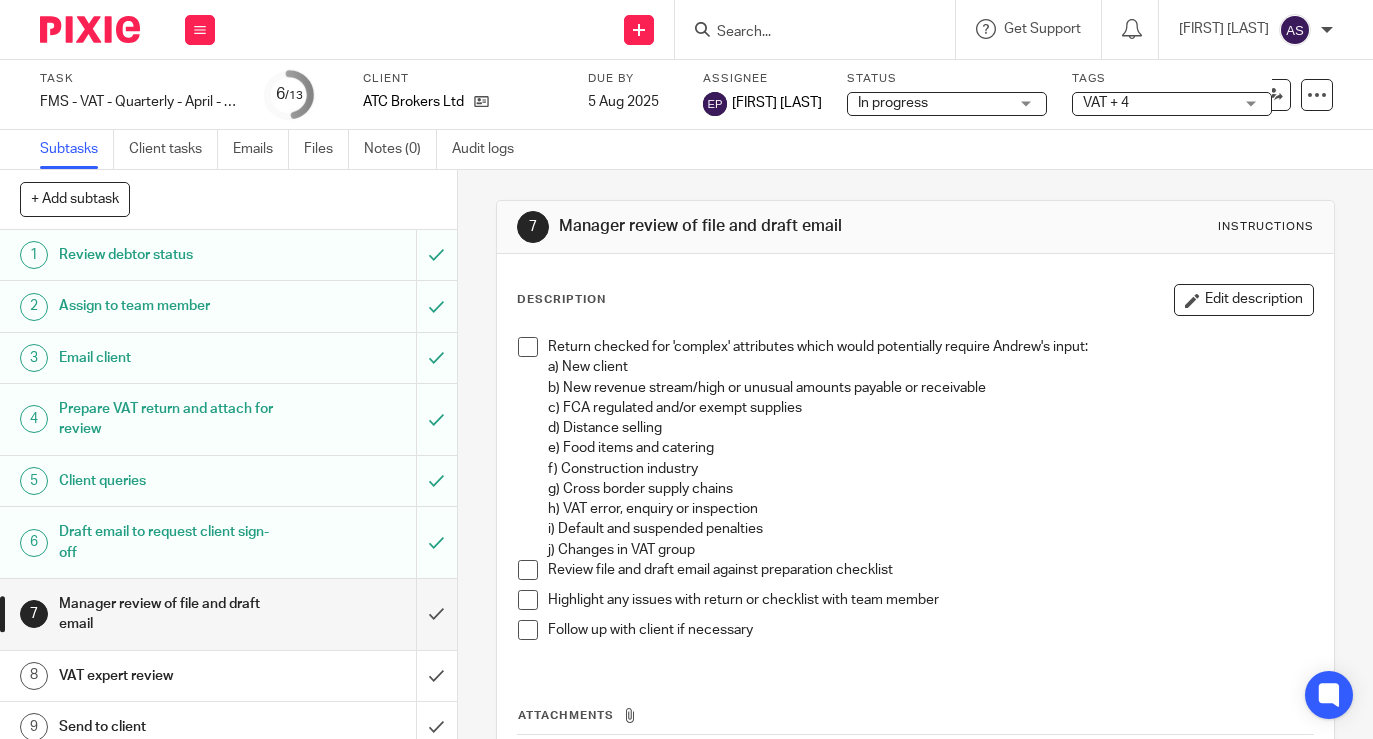 scroll, scrollTop: 0, scrollLeft: 0, axis: both 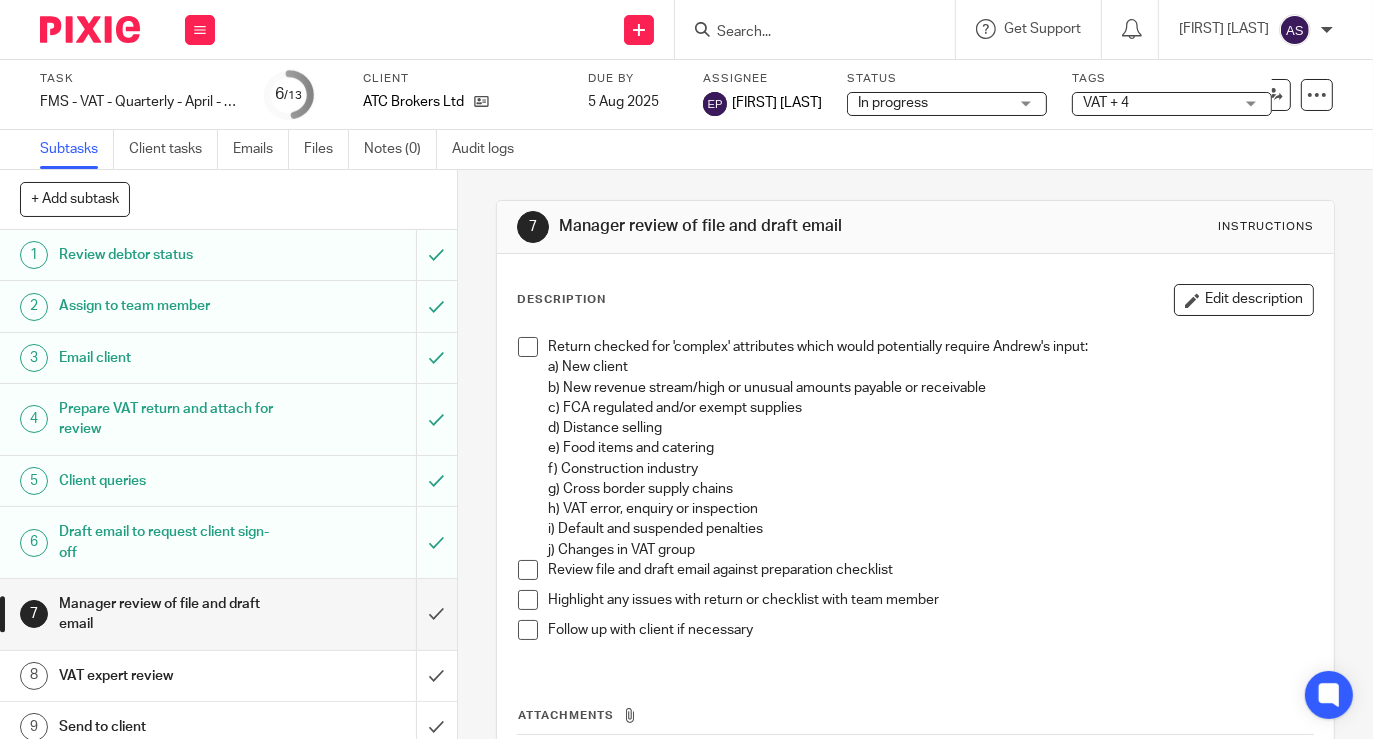 click on "VAT expert review" at bounding box center (171, 676) 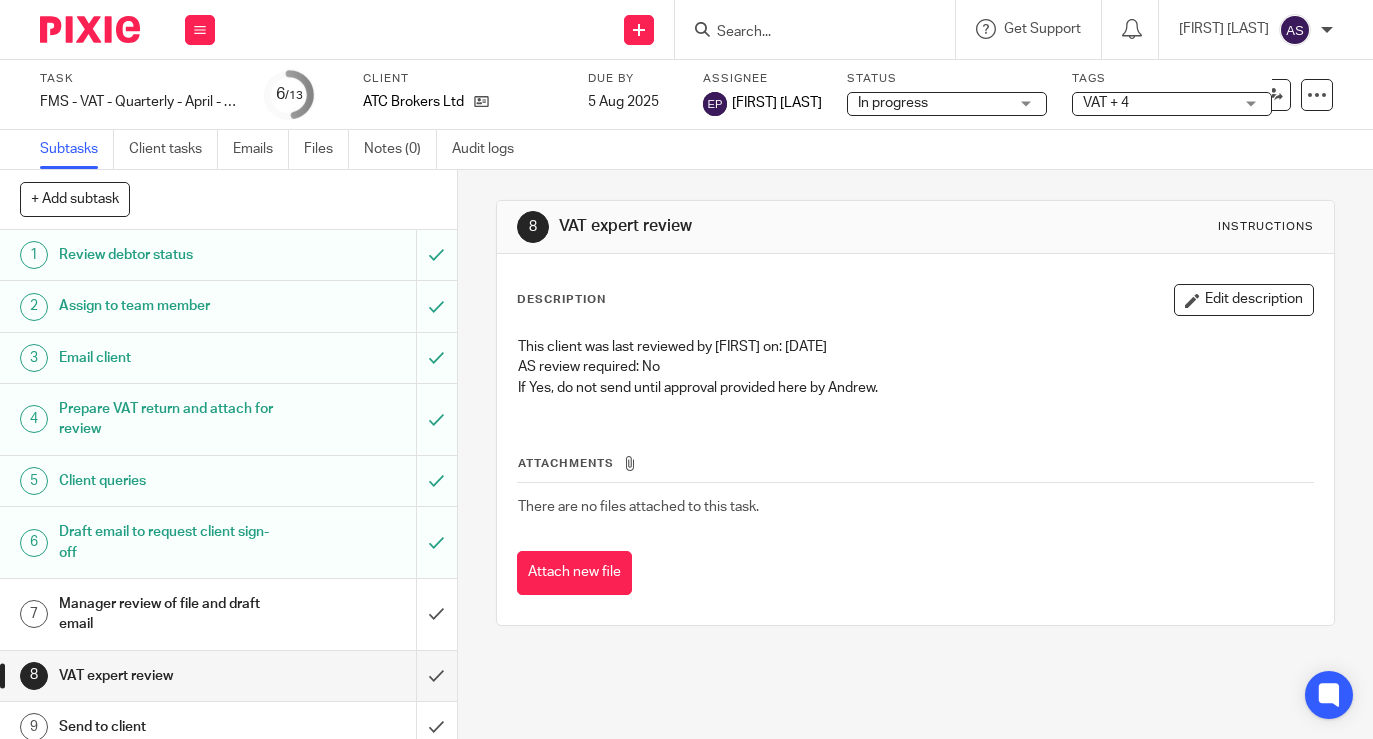 scroll, scrollTop: 0, scrollLeft: 0, axis: both 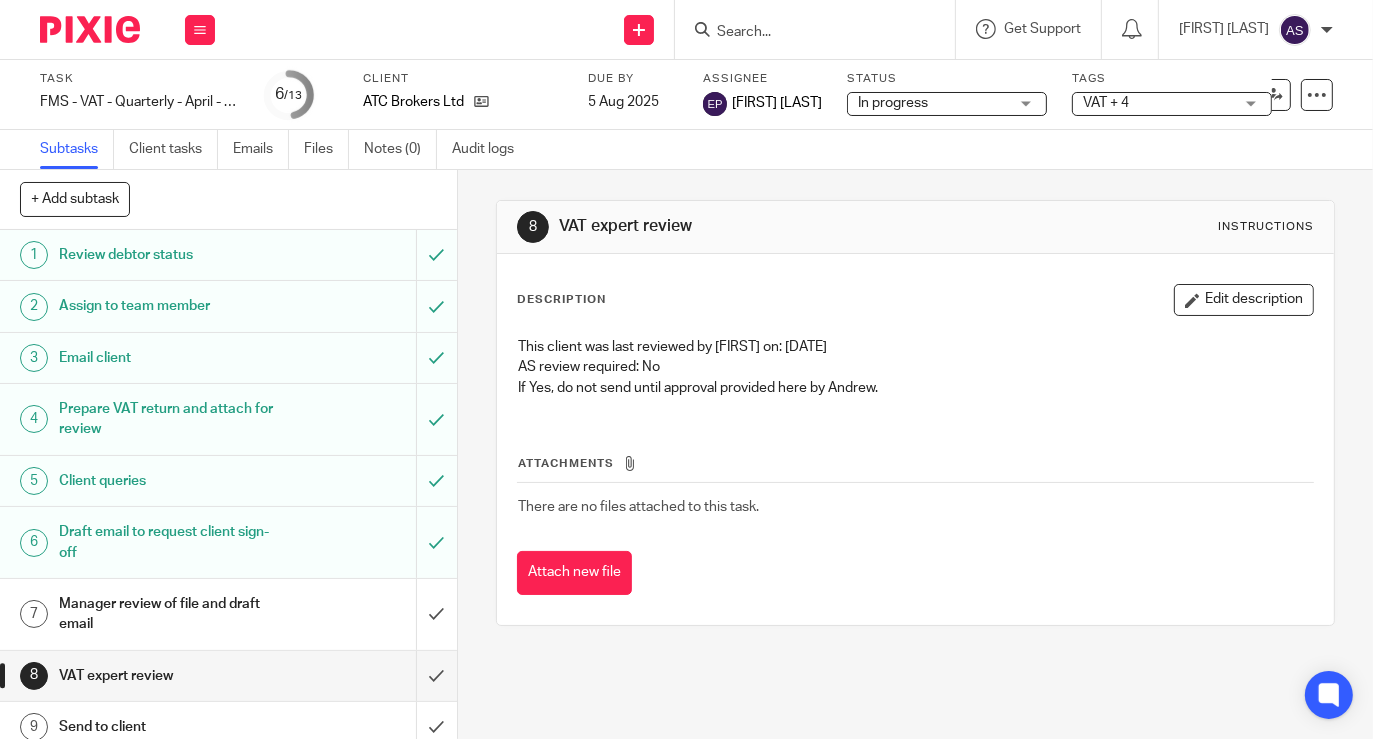 click on "Attachments     There are no files attached to this task.   Attach new file" at bounding box center [915, 505] 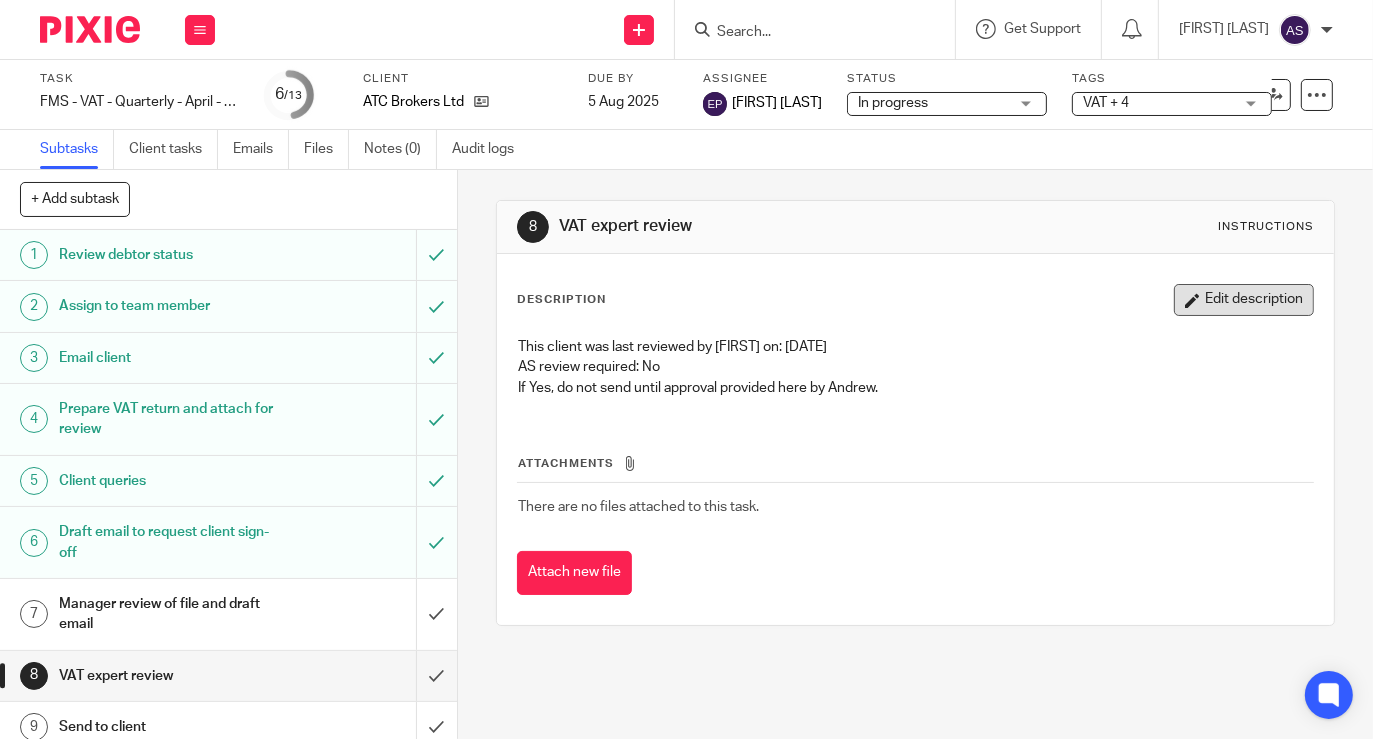 click on "Edit description" at bounding box center (1244, 300) 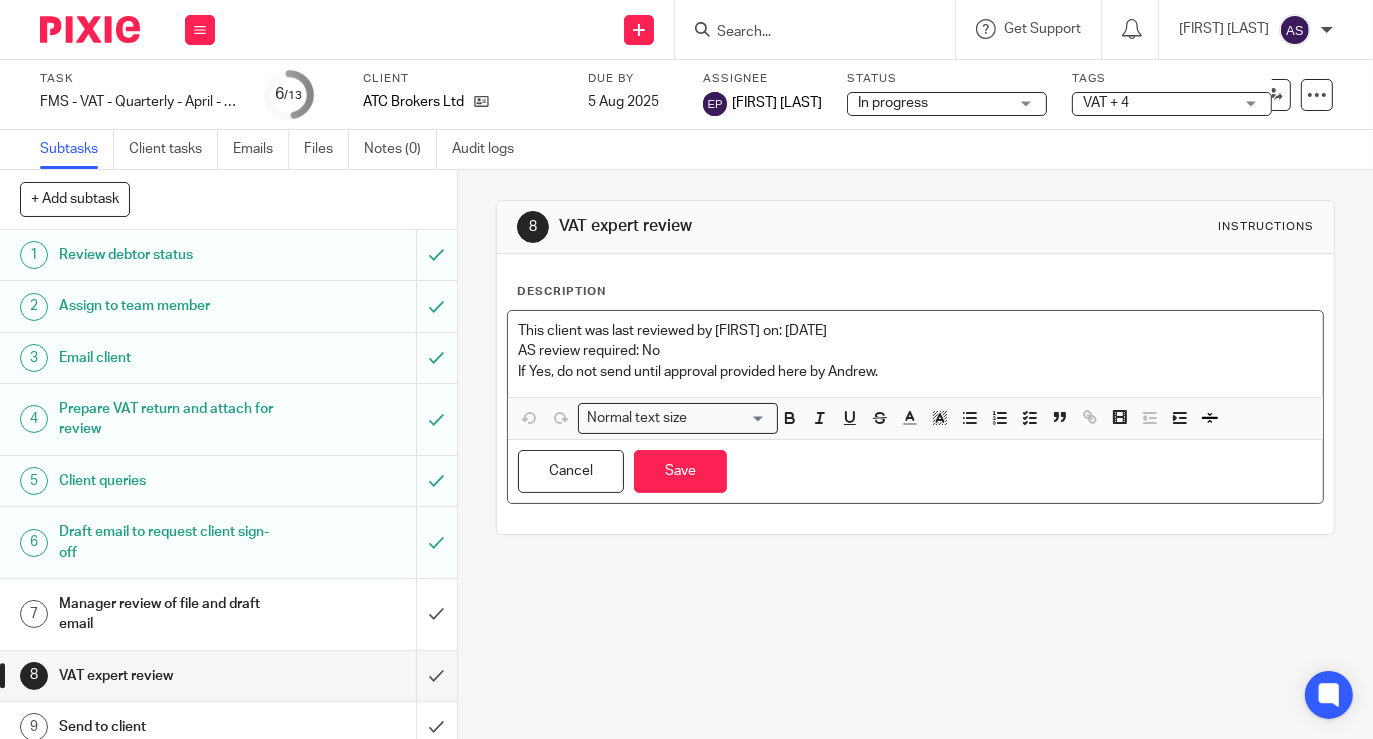 click on "If Yes, do not send until approval provided here by Andrew." at bounding box center (915, 372) 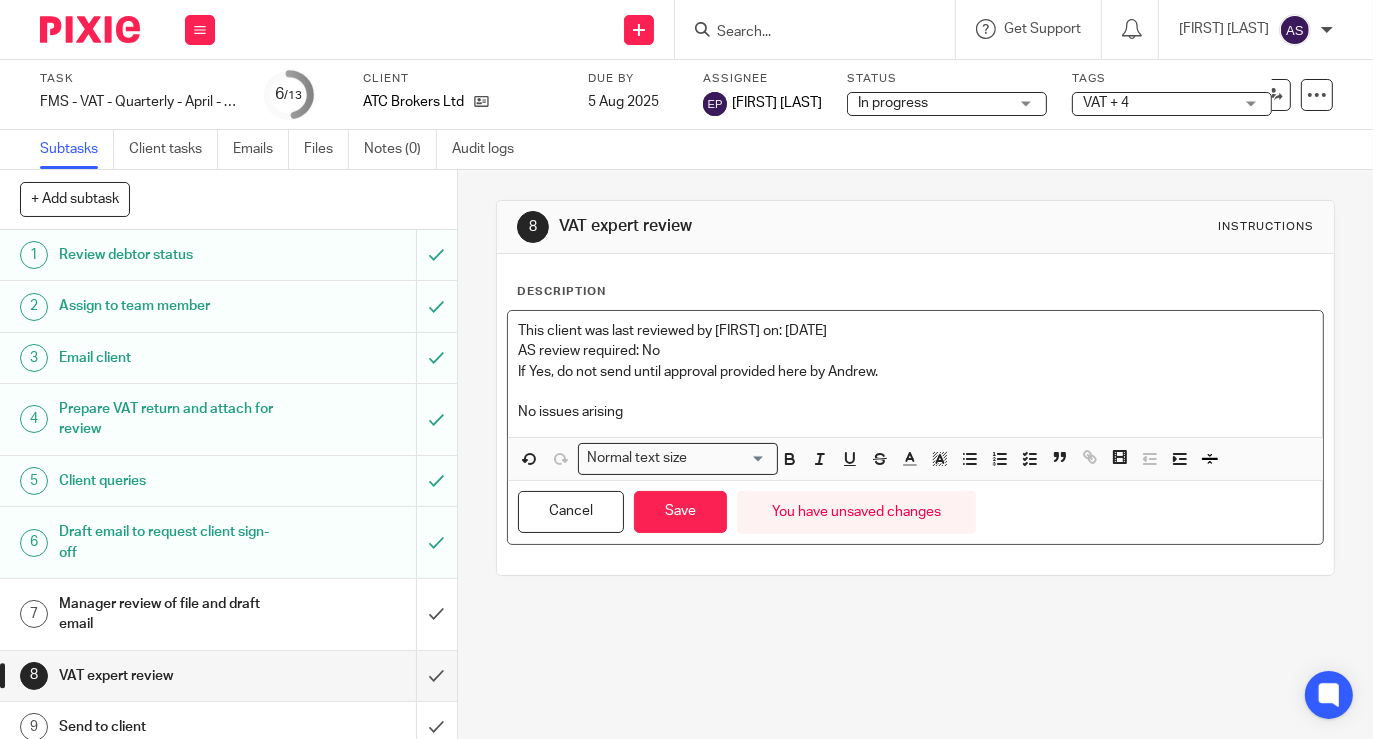type 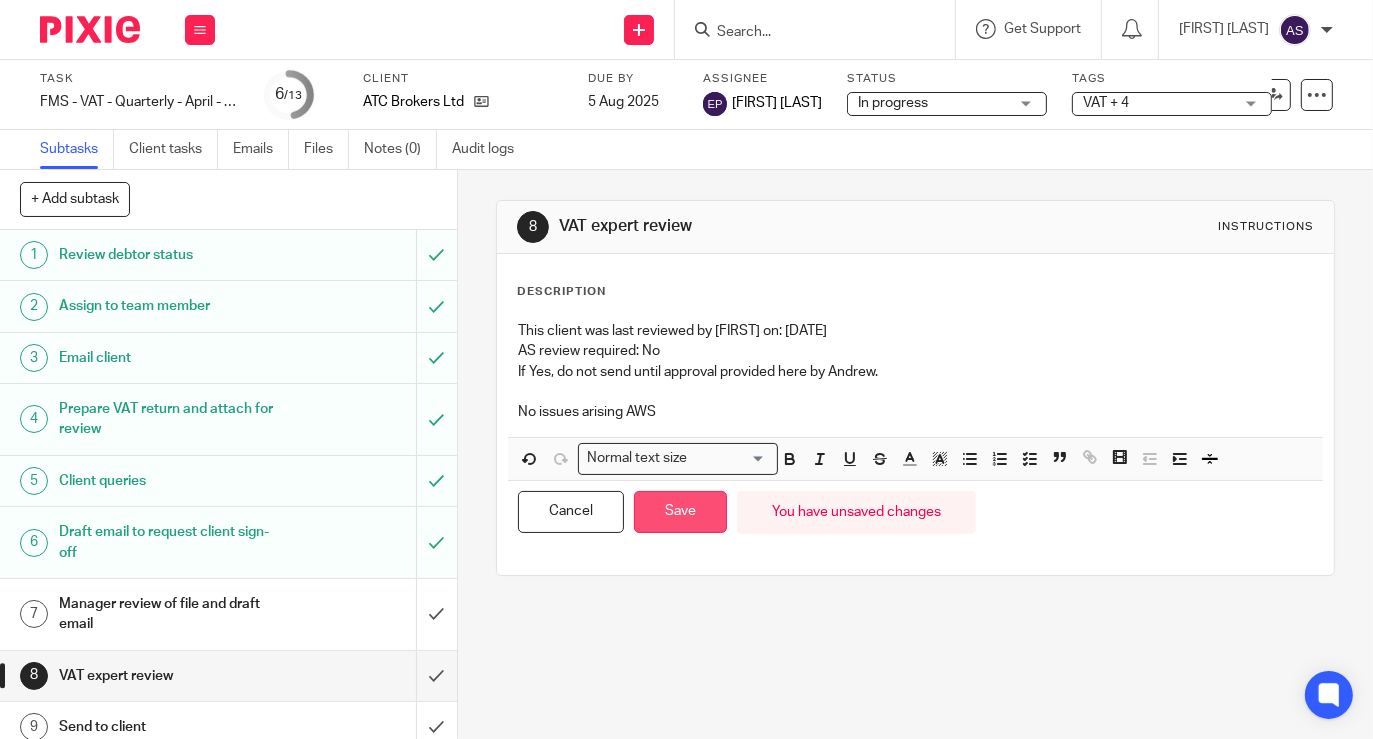 click on "Save" at bounding box center (680, 512) 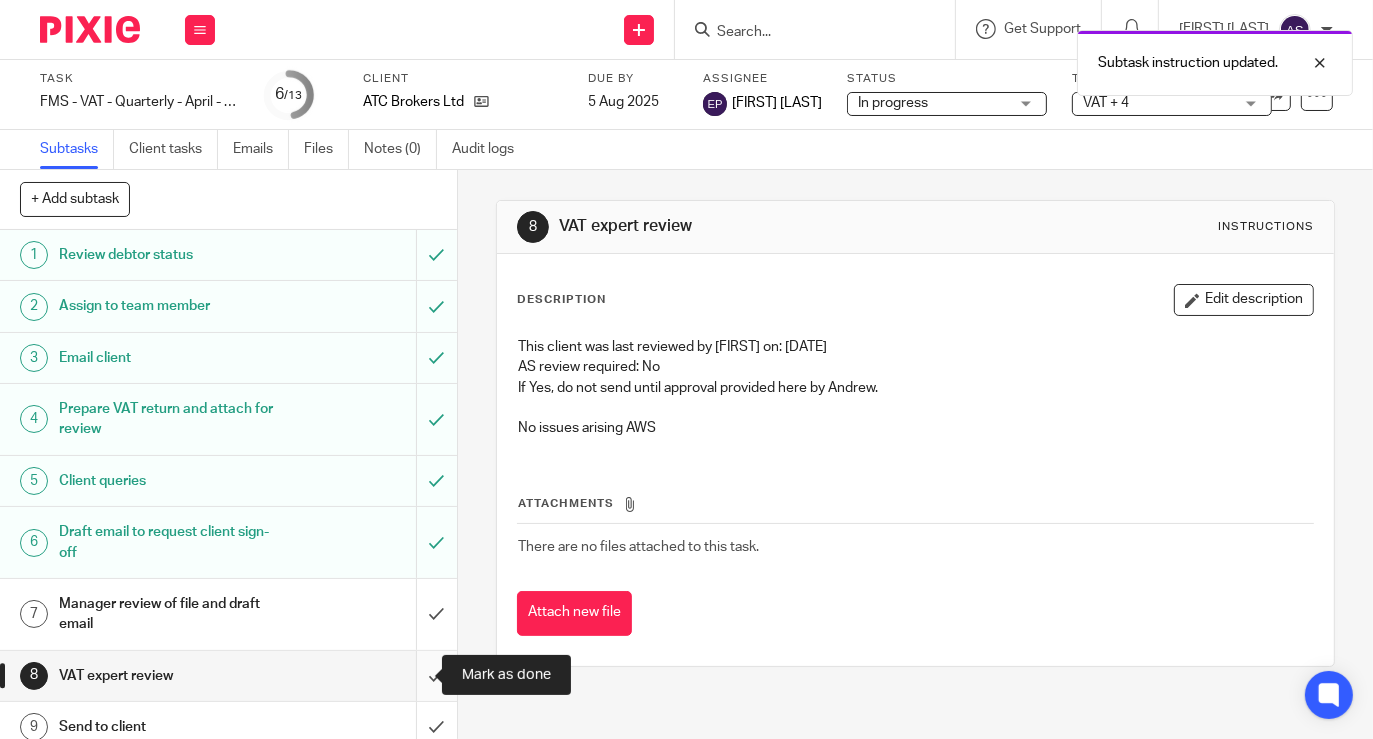 click at bounding box center (228, 676) 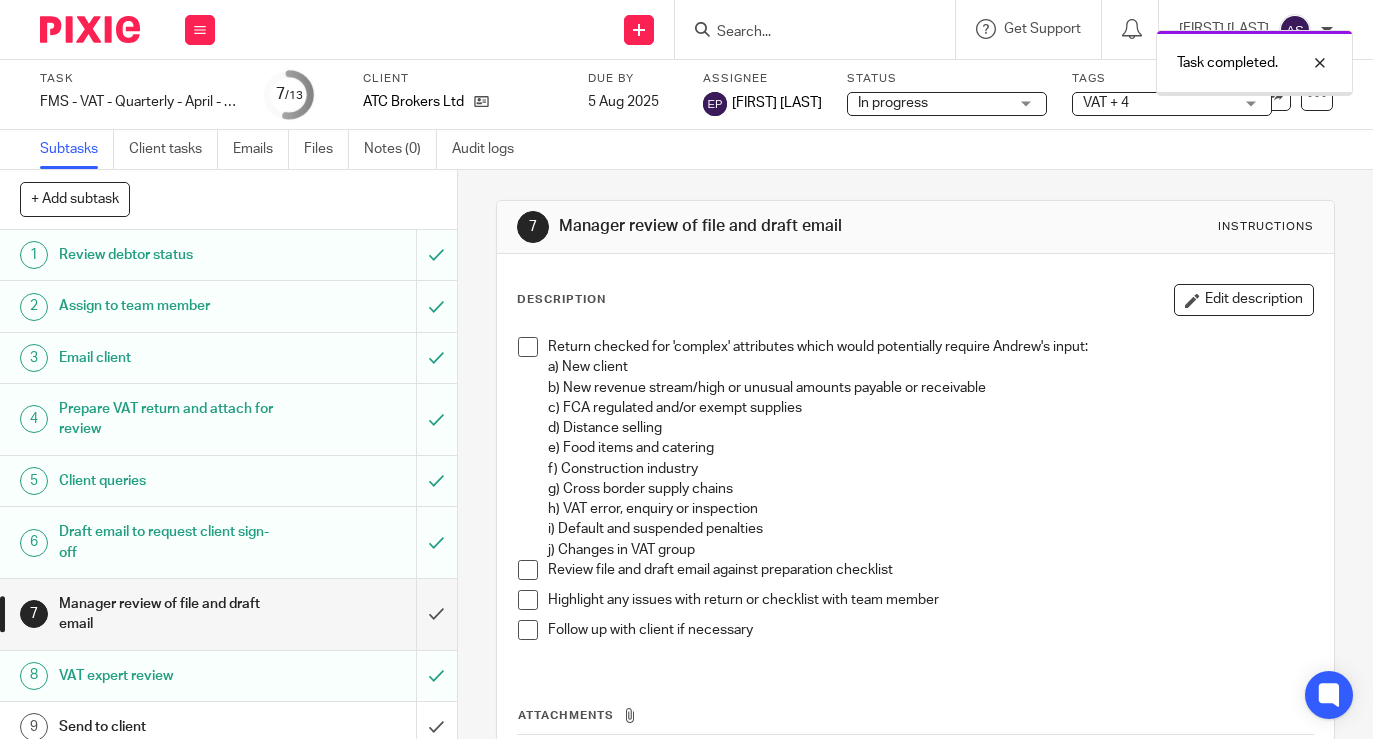 scroll, scrollTop: 0, scrollLeft: 0, axis: both 